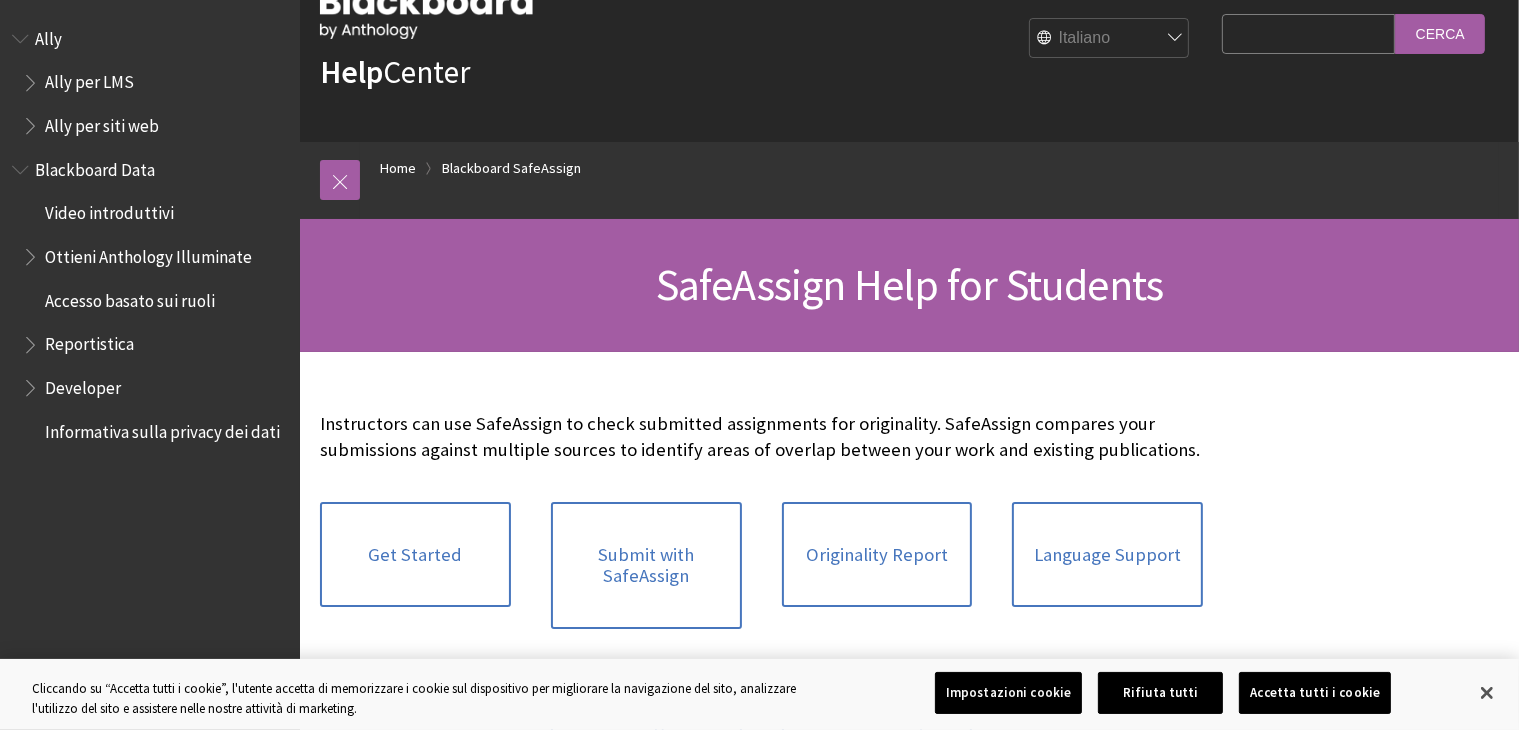 scroll, scrollTop: 67, scrollLeft: 0, axis: vertical 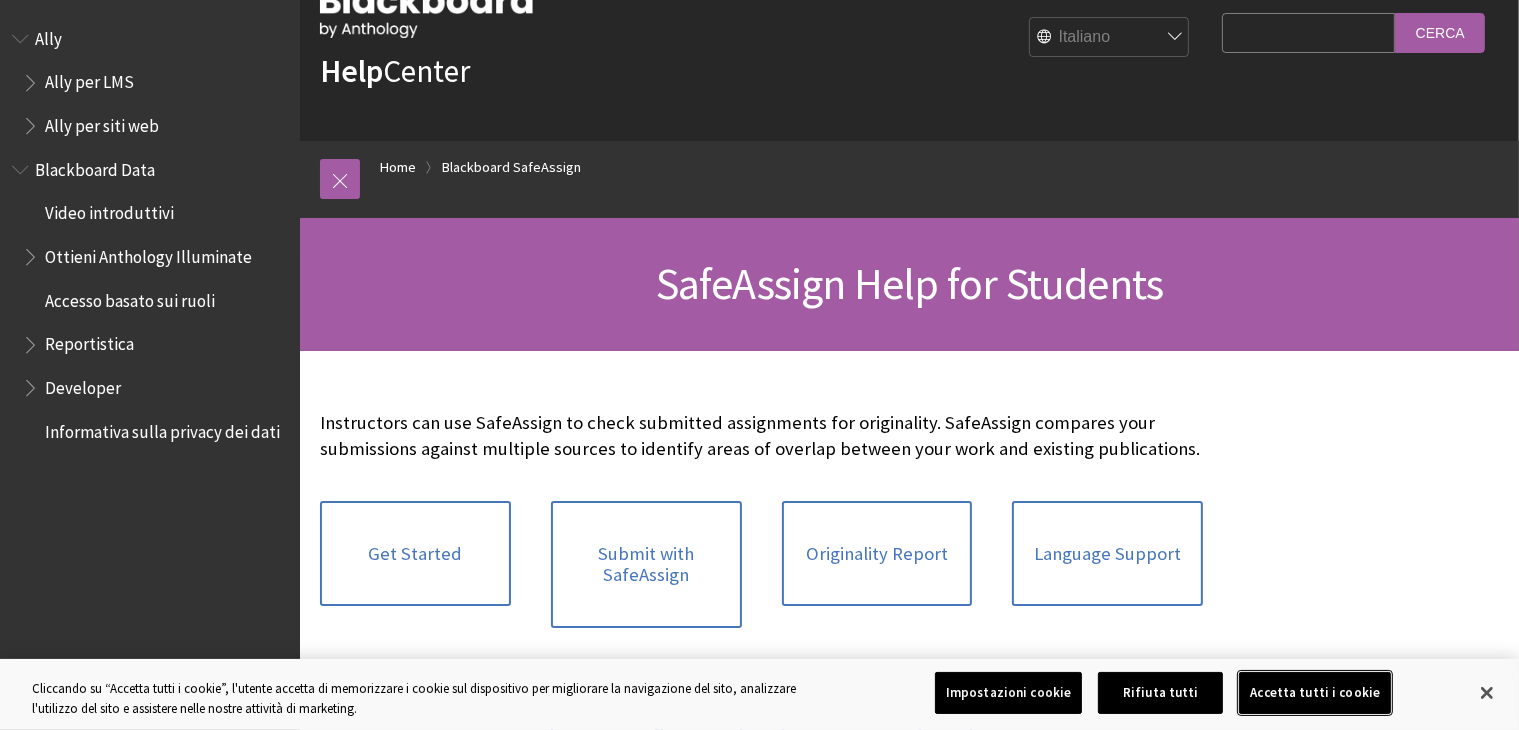 click on "Accetta tutti i cookie" at bounding box center (1315, 693) 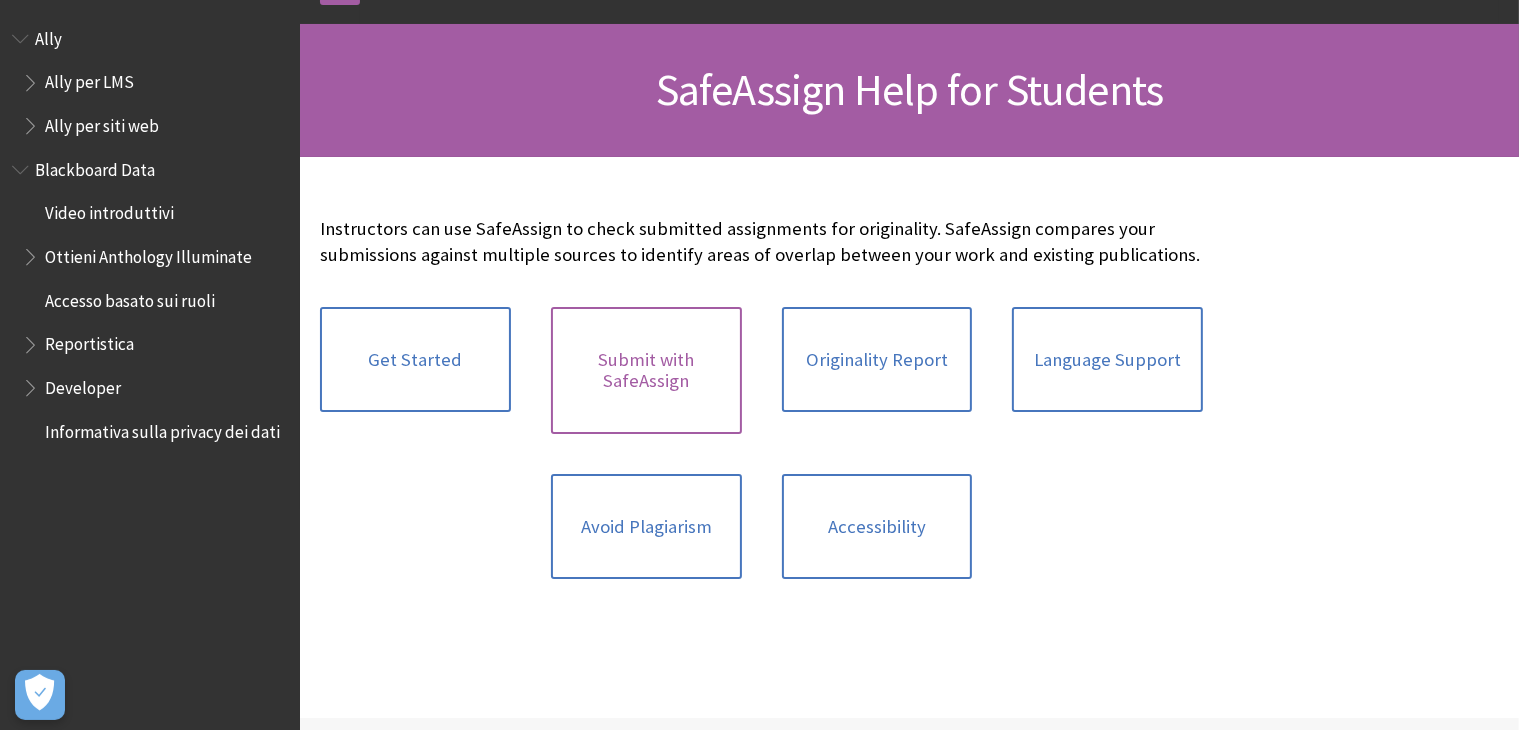 scroll, scrollTop: 262, scrollLeft: 0, axis: vertical 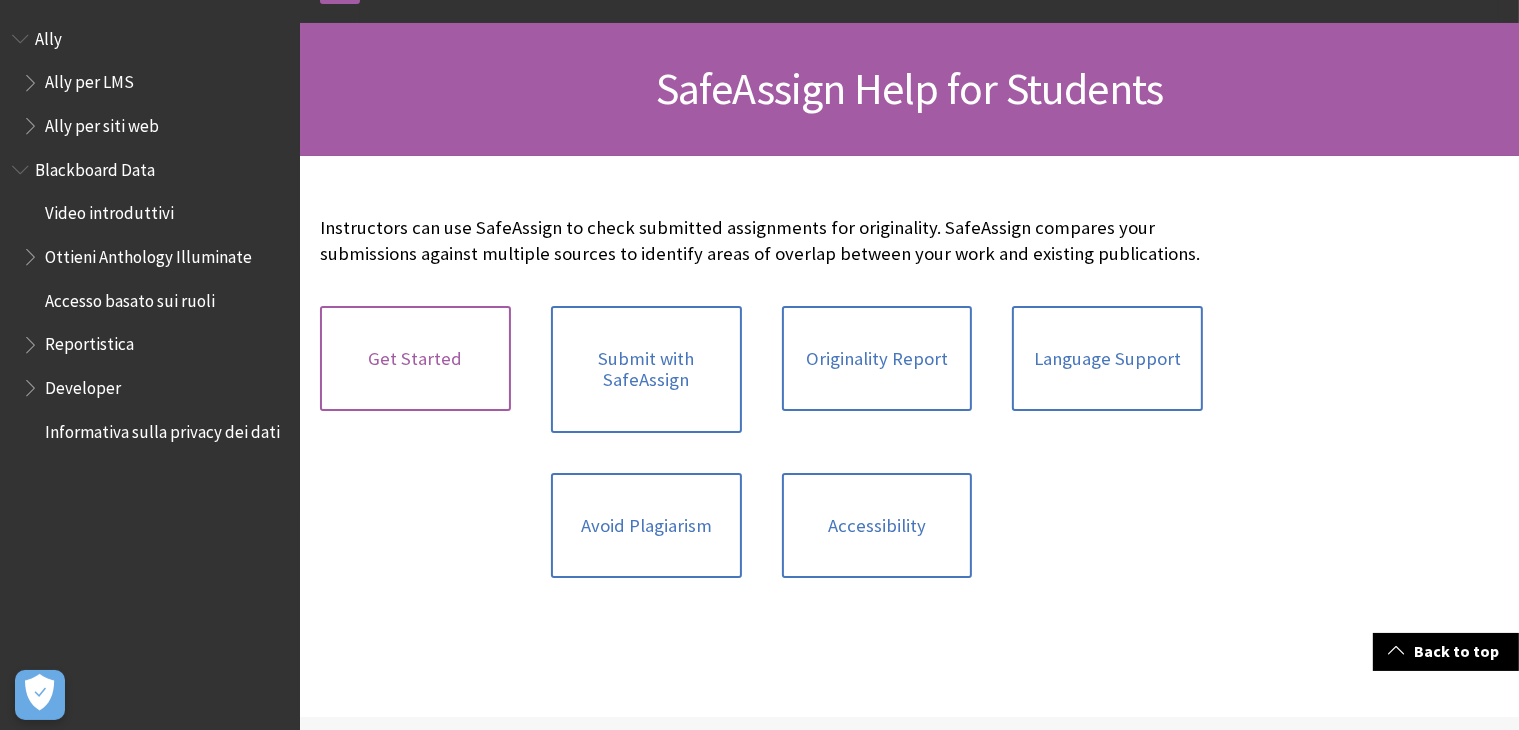 click on "Get Started" at bounding box center (415, 359) 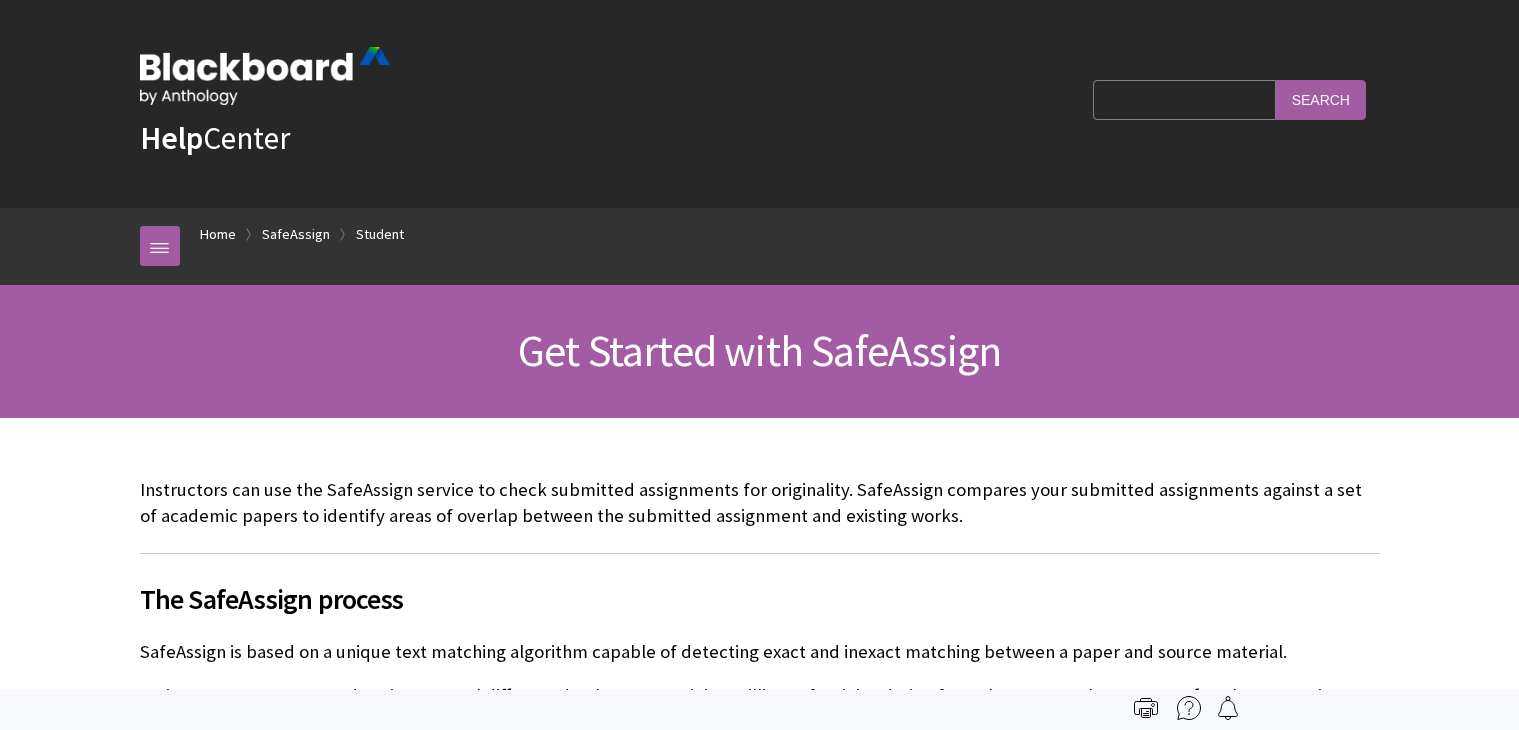 scroll, scrollTop: 0, scrollLeft: 0, axis: both 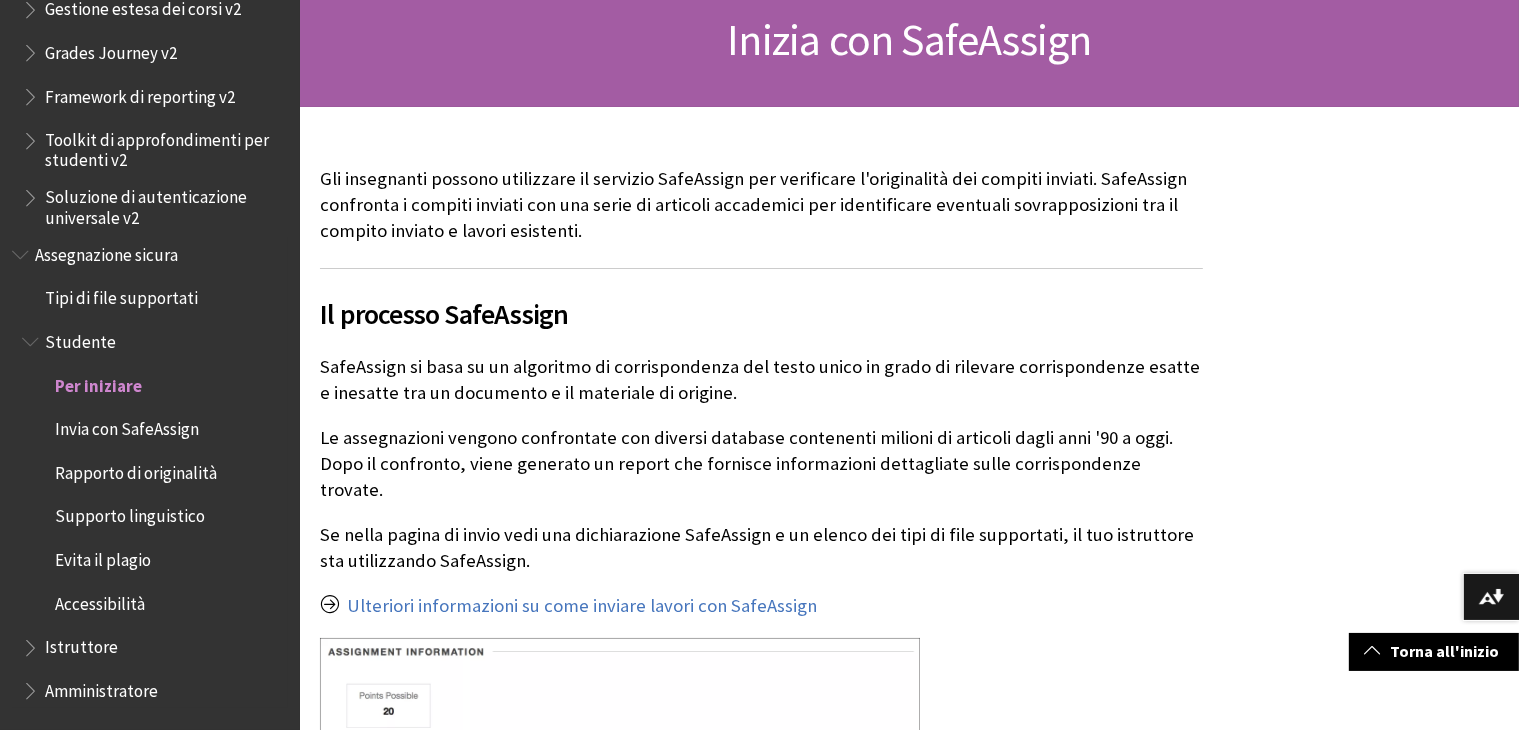 click on "Invia con SafeAssign" at bounding box center (127, 429) 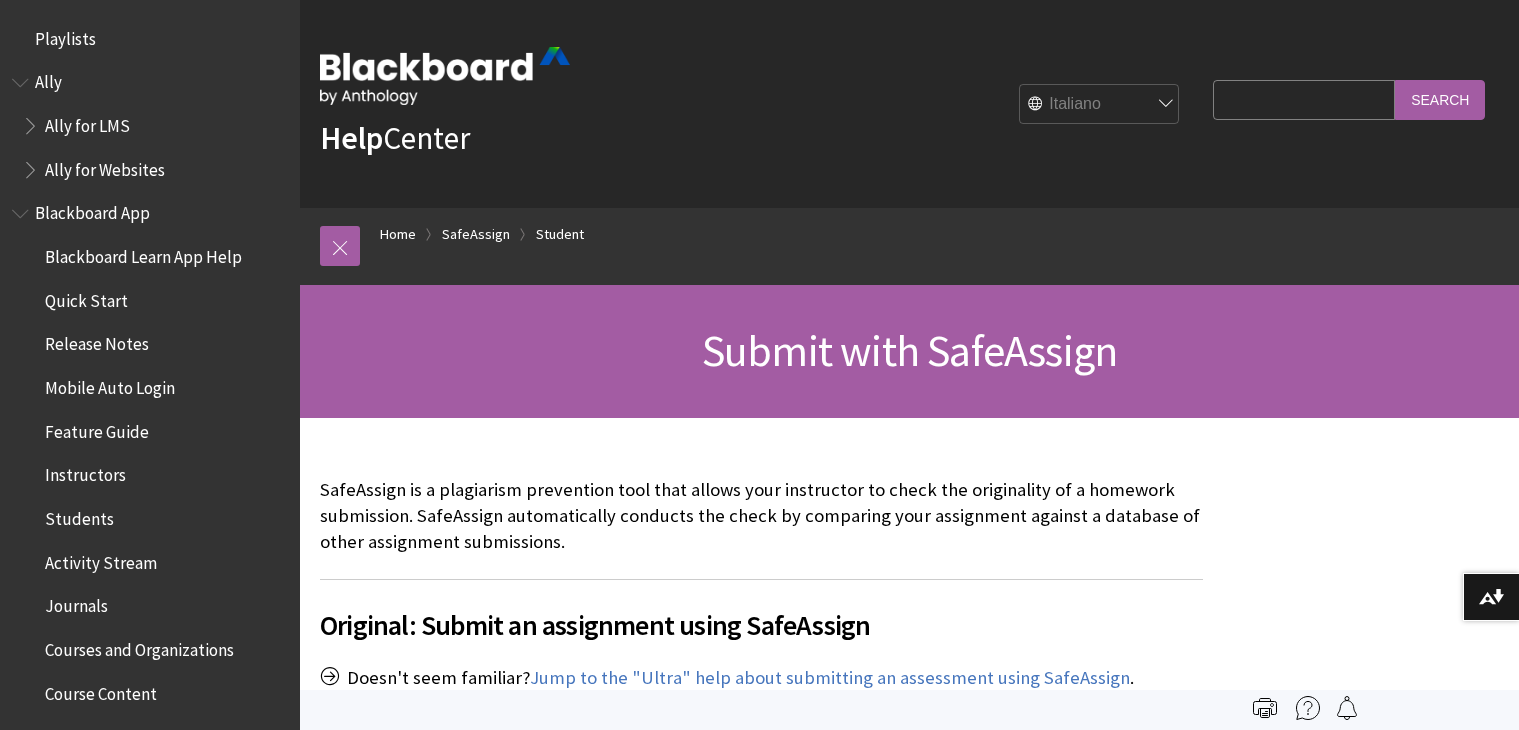 scroll, scrollTop: 0, scrollLeft: 0, axis: both 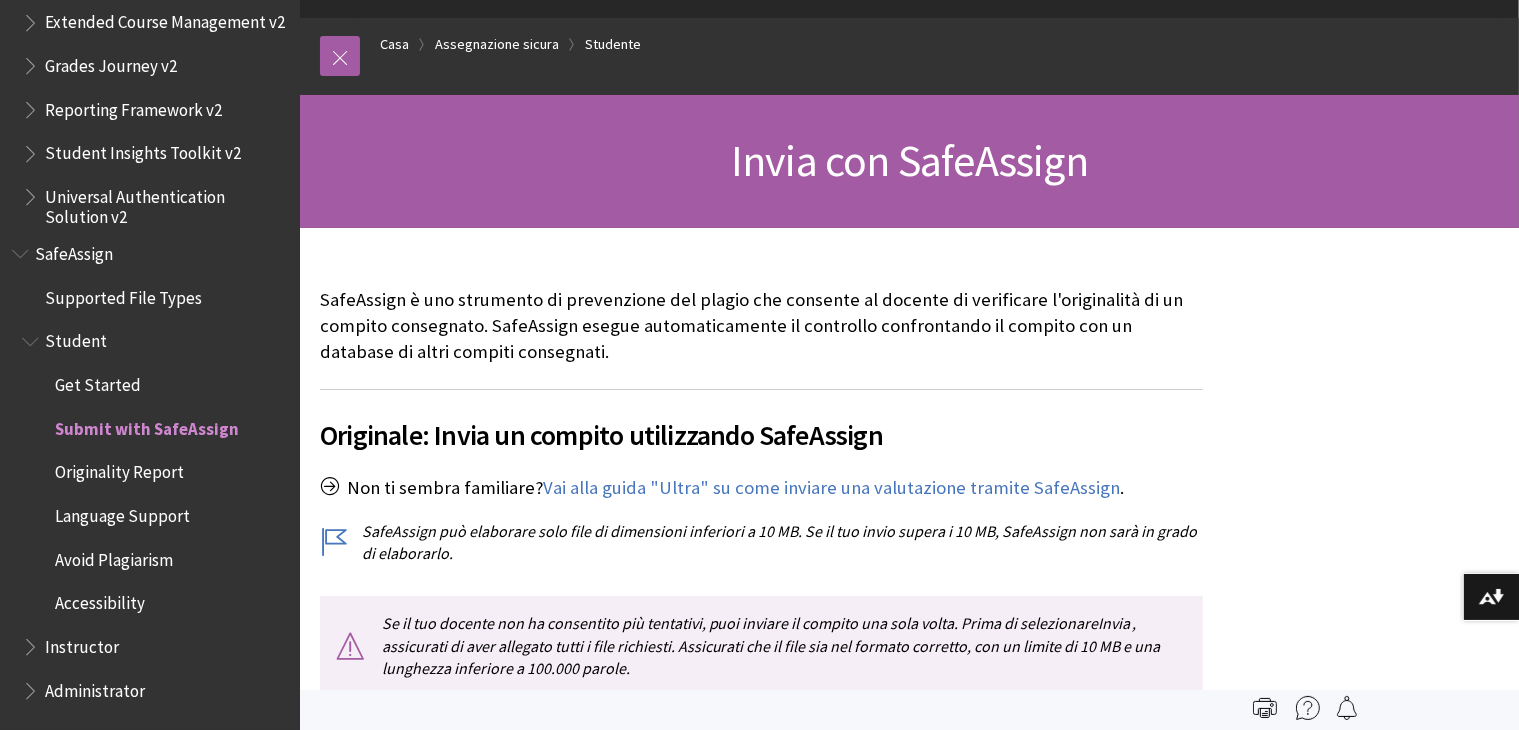 click on "Student" at bounding box center [76, 338] 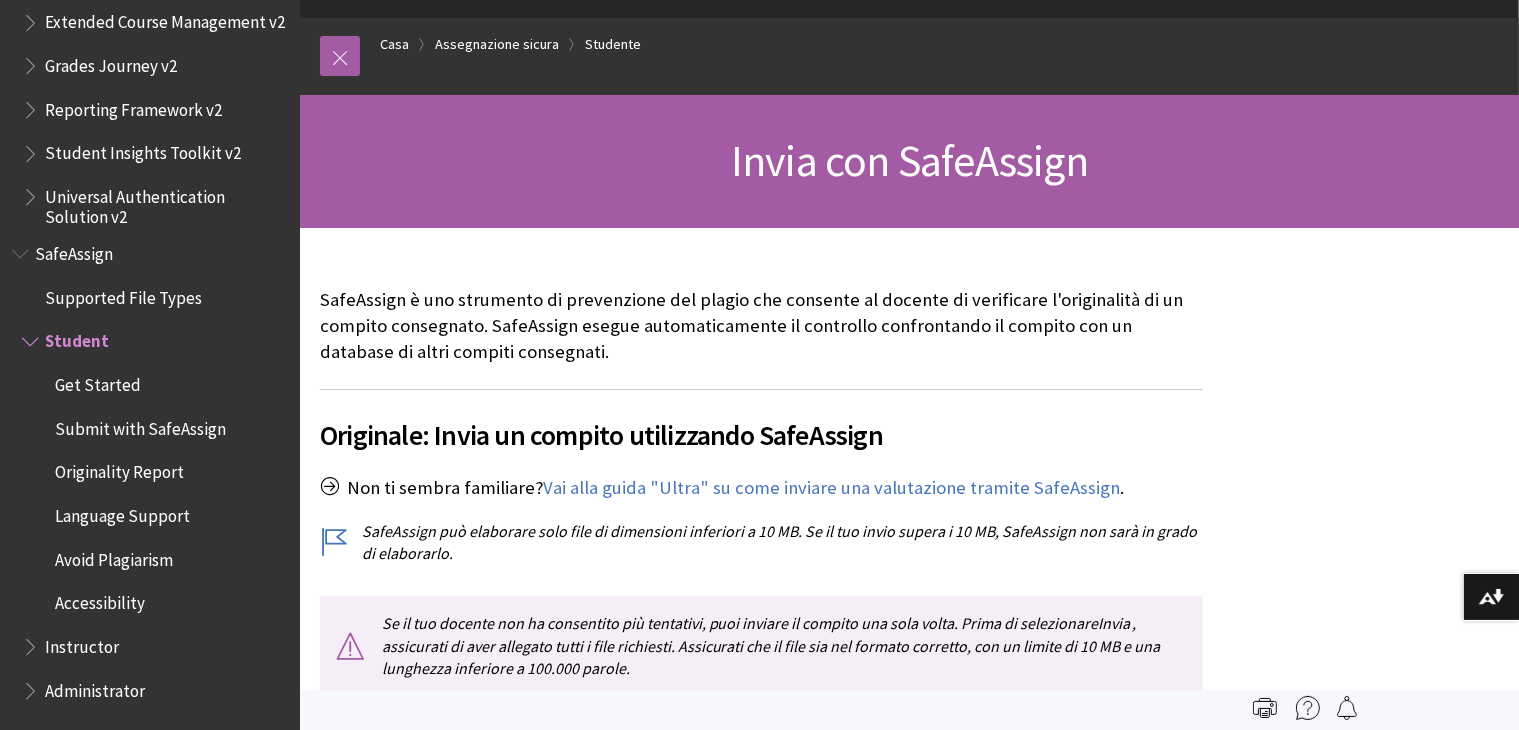 click on "Student" at bounding box center (77, 338) 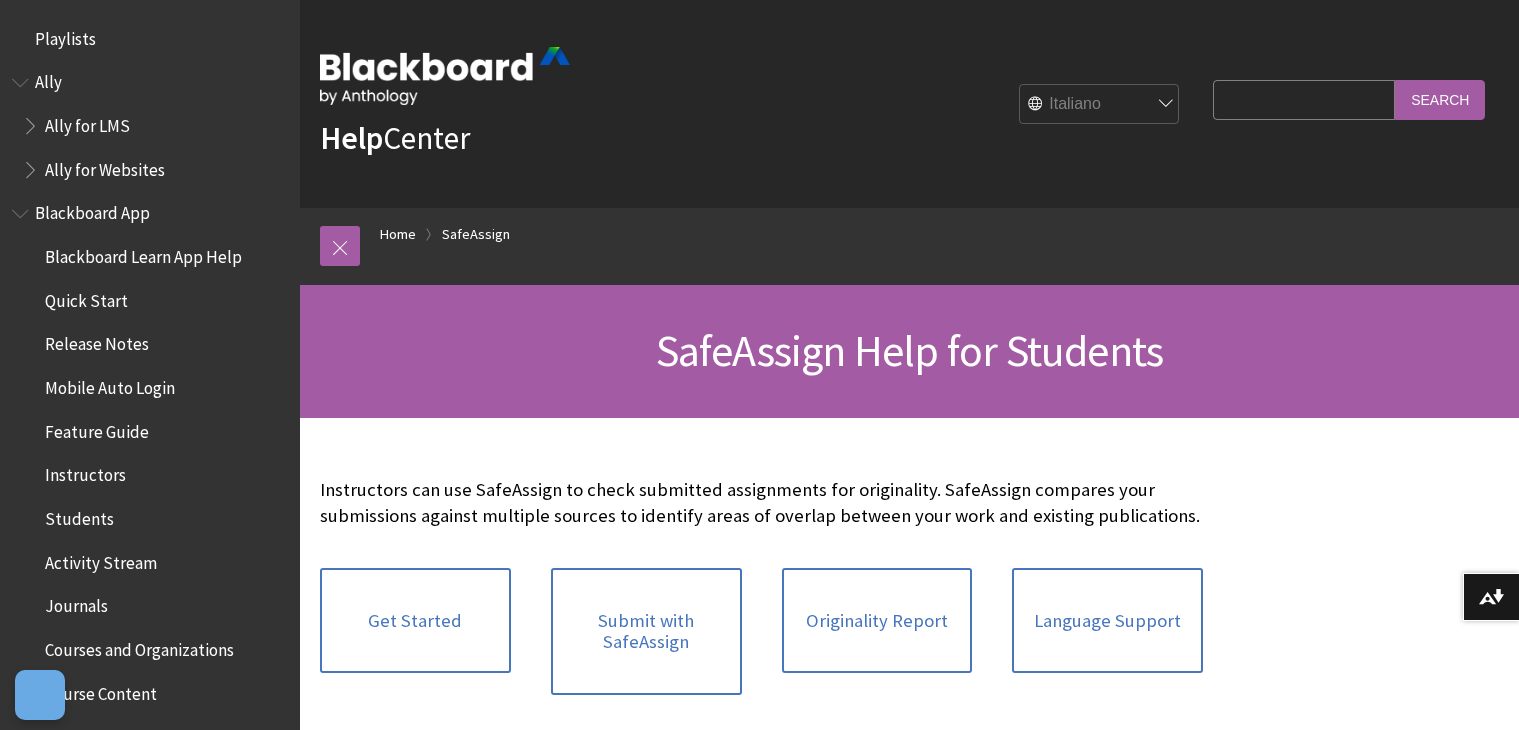 scroll, scrollTop: 0, scrollLeft: 0, axis: both 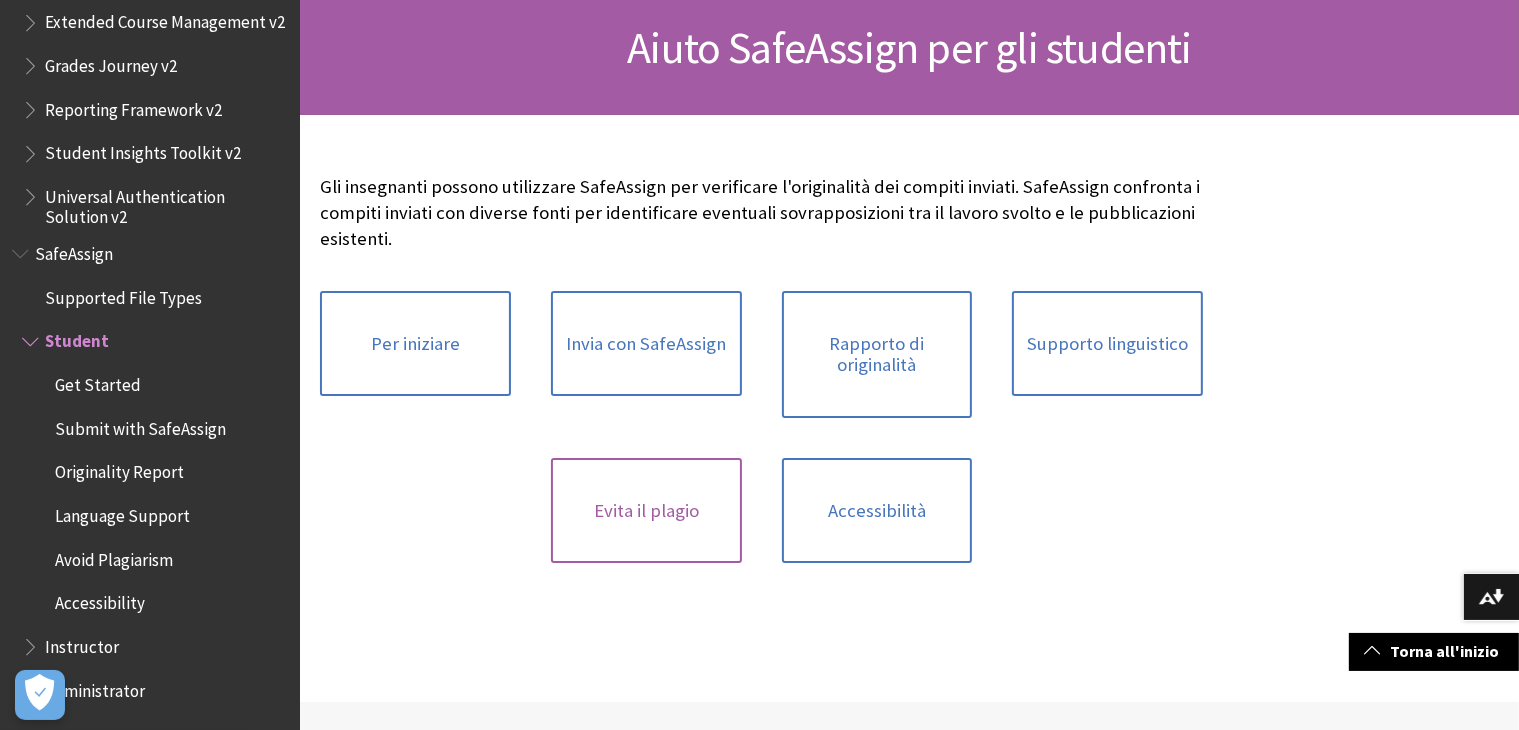 click on "Evita il plagio" at bounding box center (646, 511) 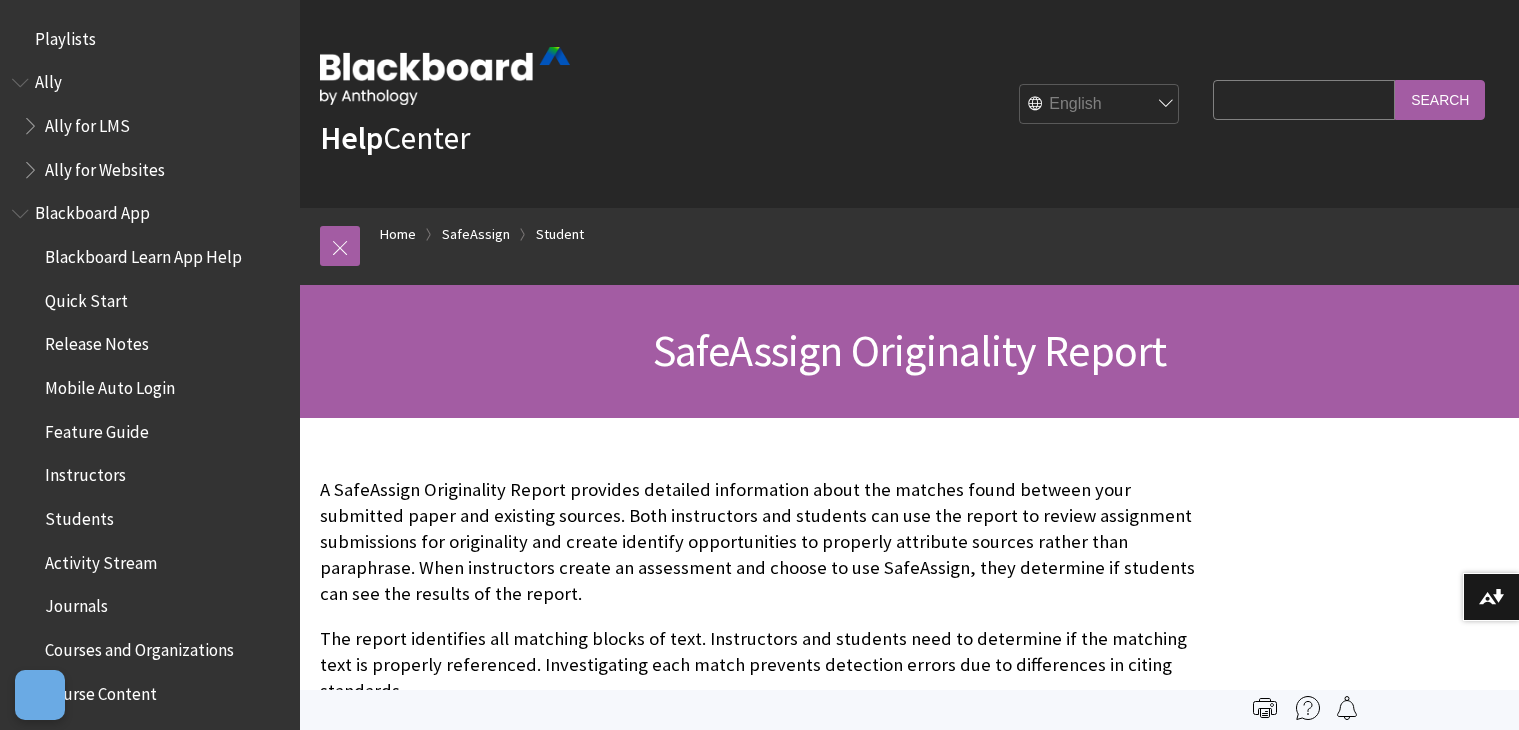 scroll, scrollTop: 0, scrollLeft: 0, axis: both 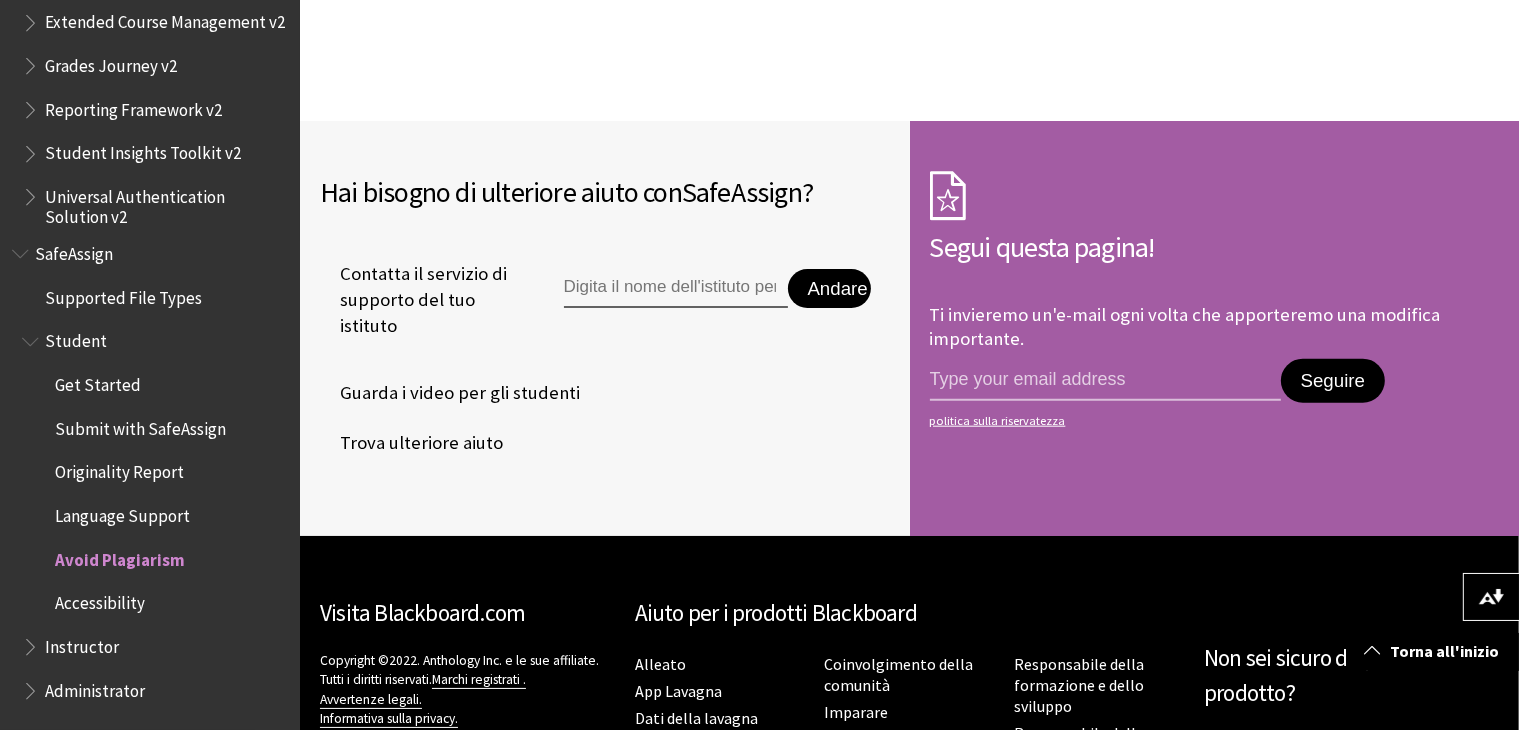 click at bounding box center [676, 289] 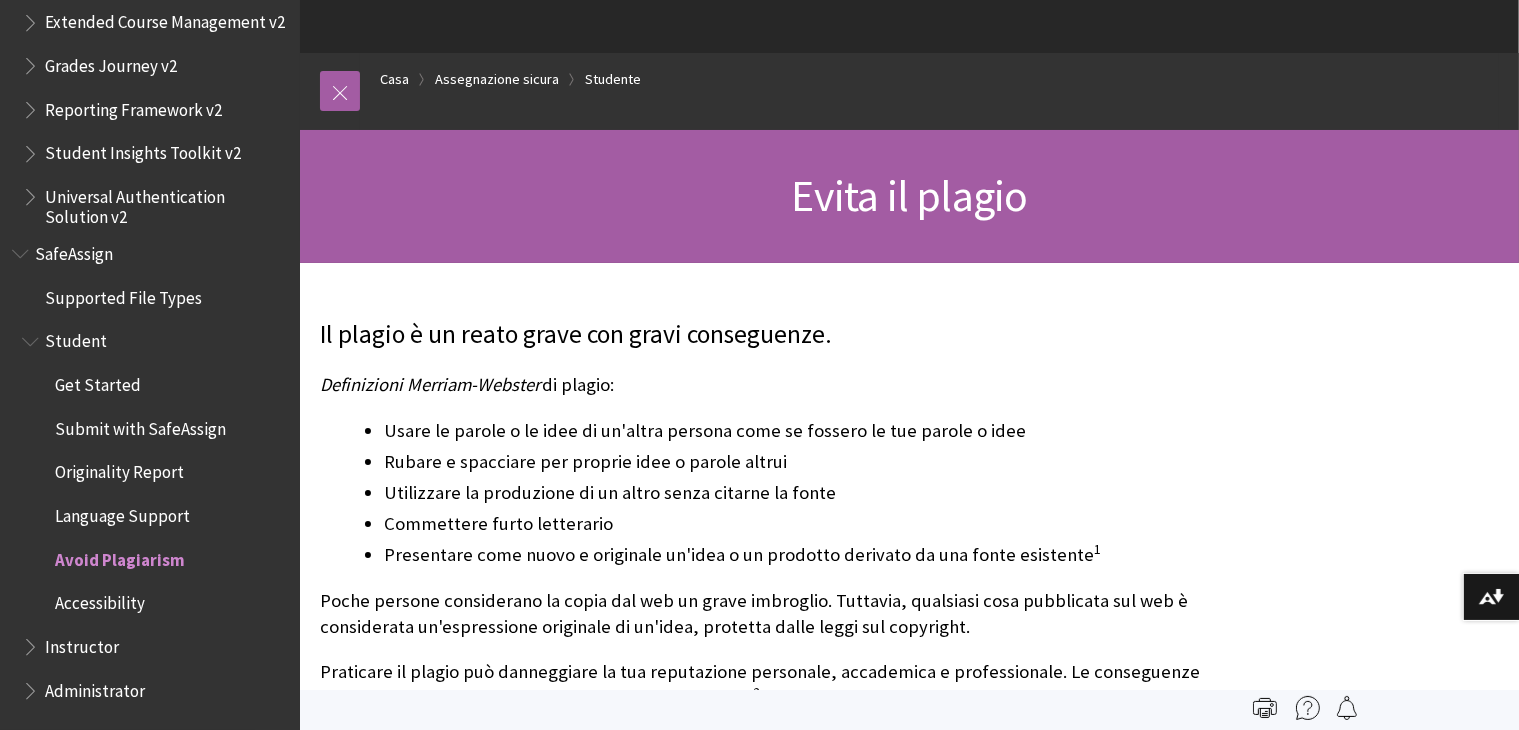 scroll, scrollTop: 0, scrollLeft: 0, axis: both 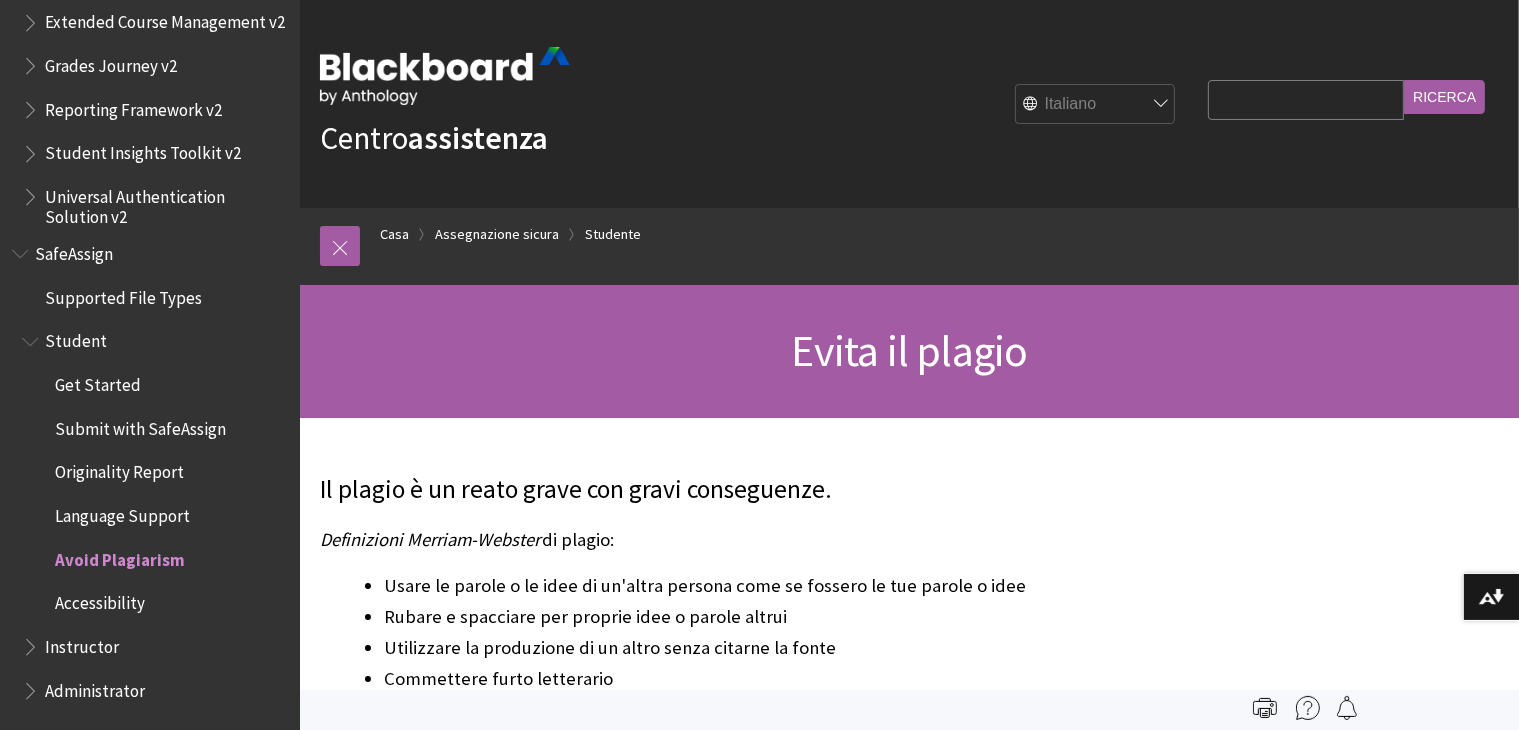 click on "Student" at bounding box center [76, 338] 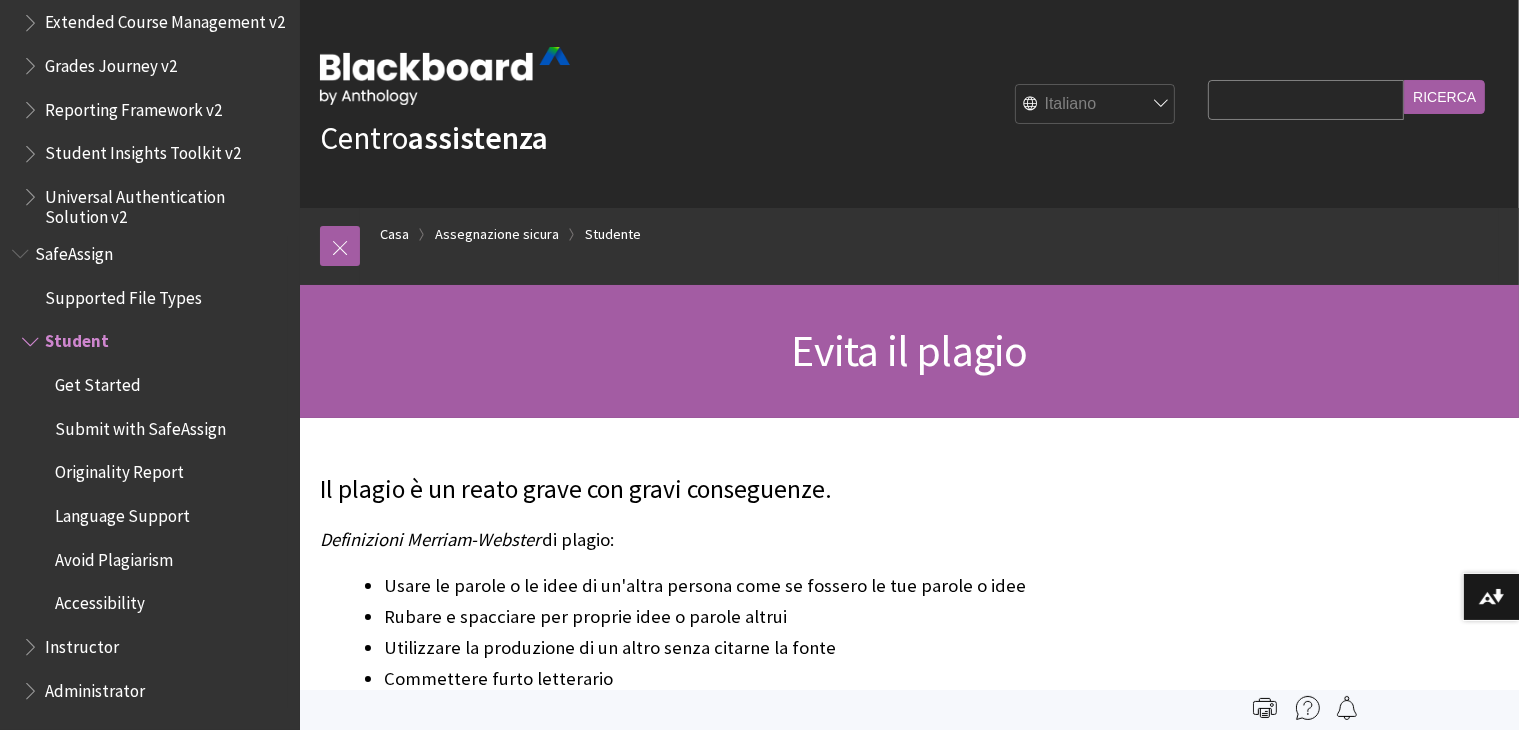 click on "Get Started" at bounding box center [98, 381] 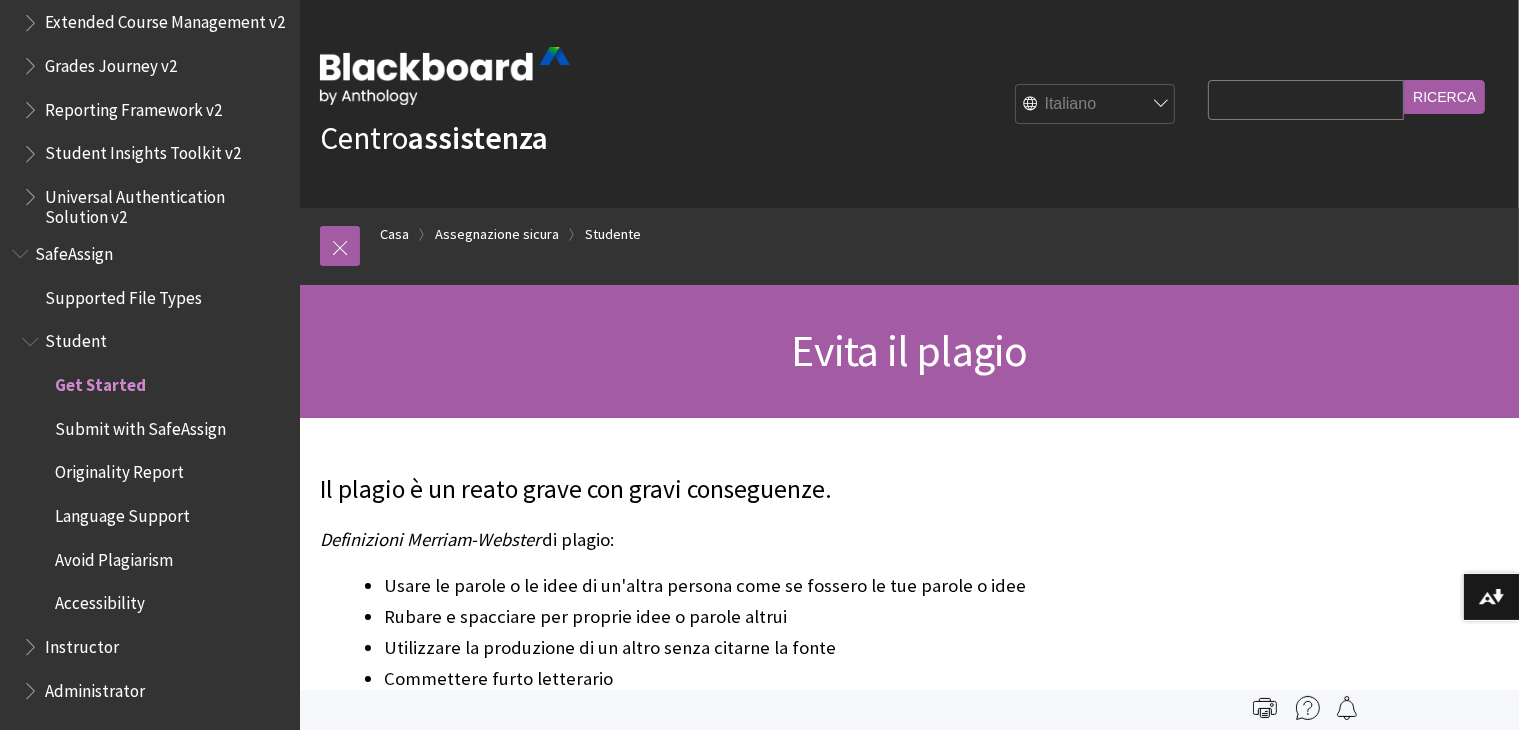 click on "Get Started" at bounding box center [100, 381] 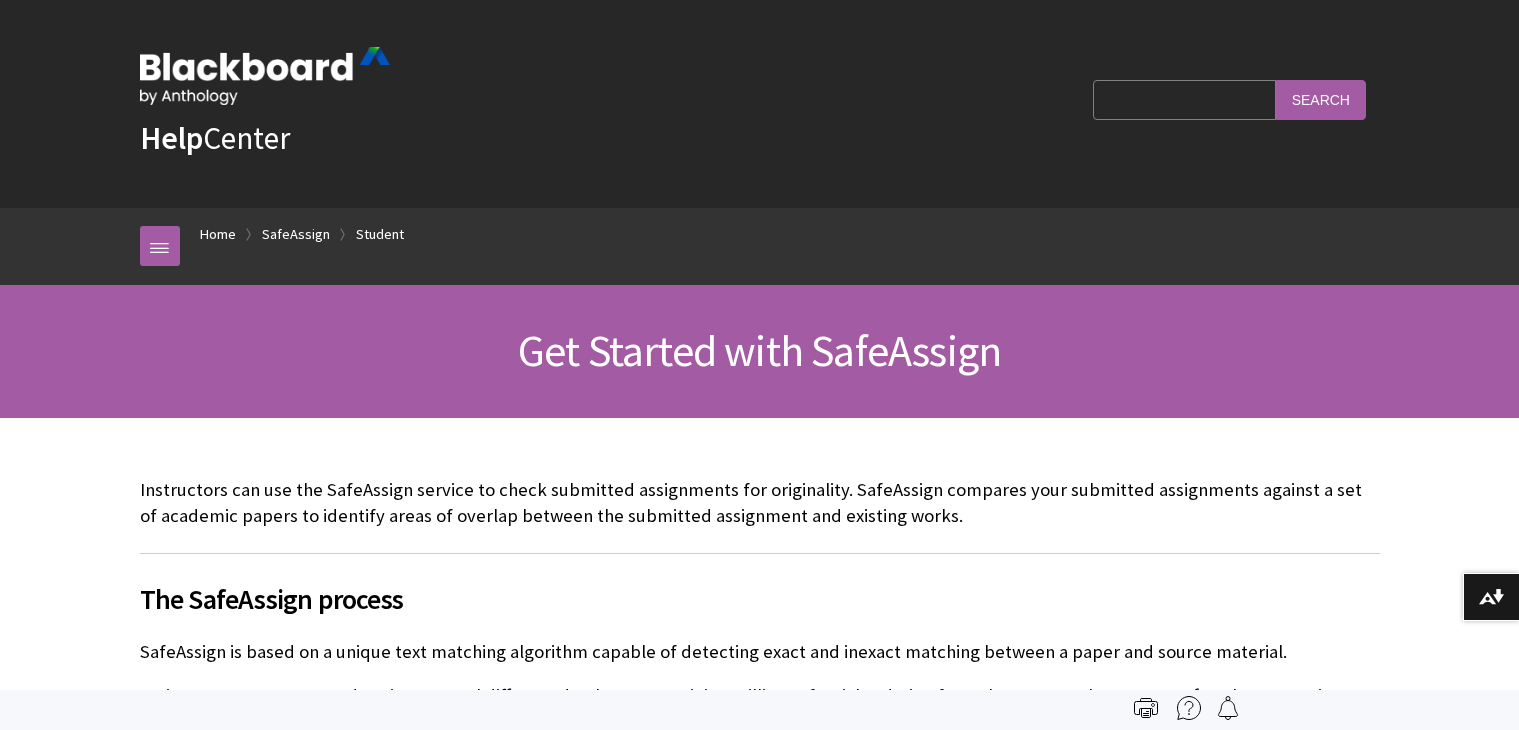scroll, scrollTop: 0, scrollLeft: 0, axis: both 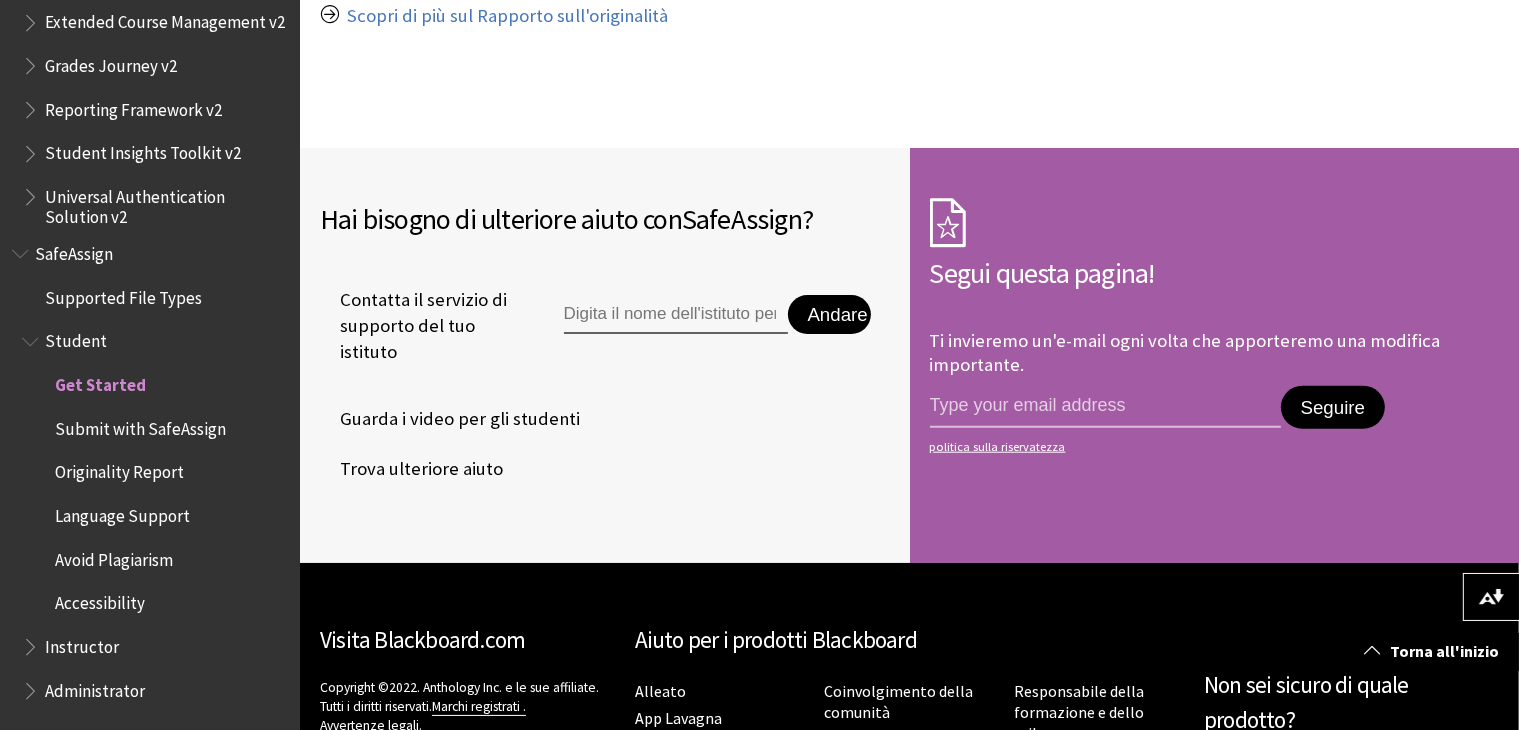 click on "Submit with SafeAssign" at bounding box center (140, 425) 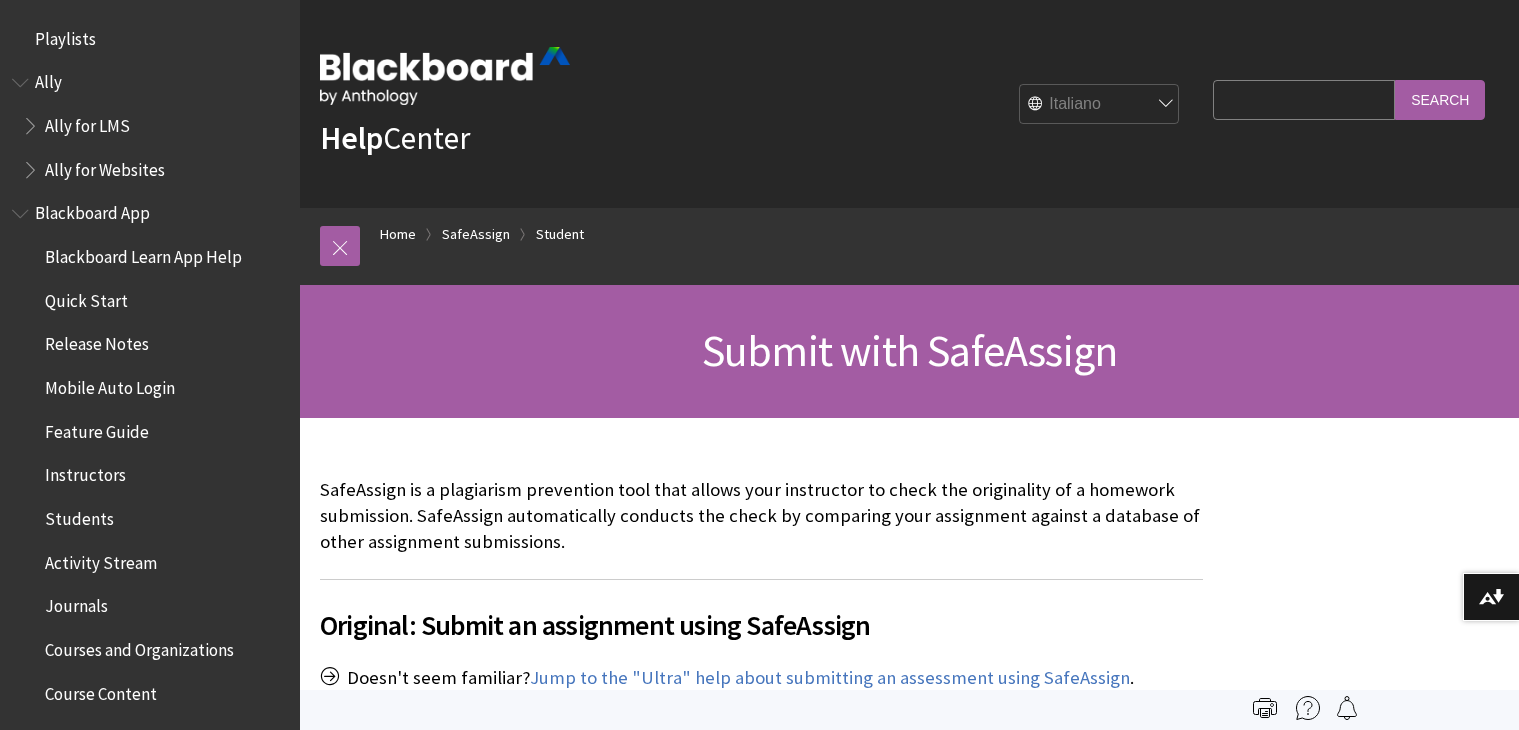 scroll, scrollTop: 0, scrollLeft: 0, axis: both 